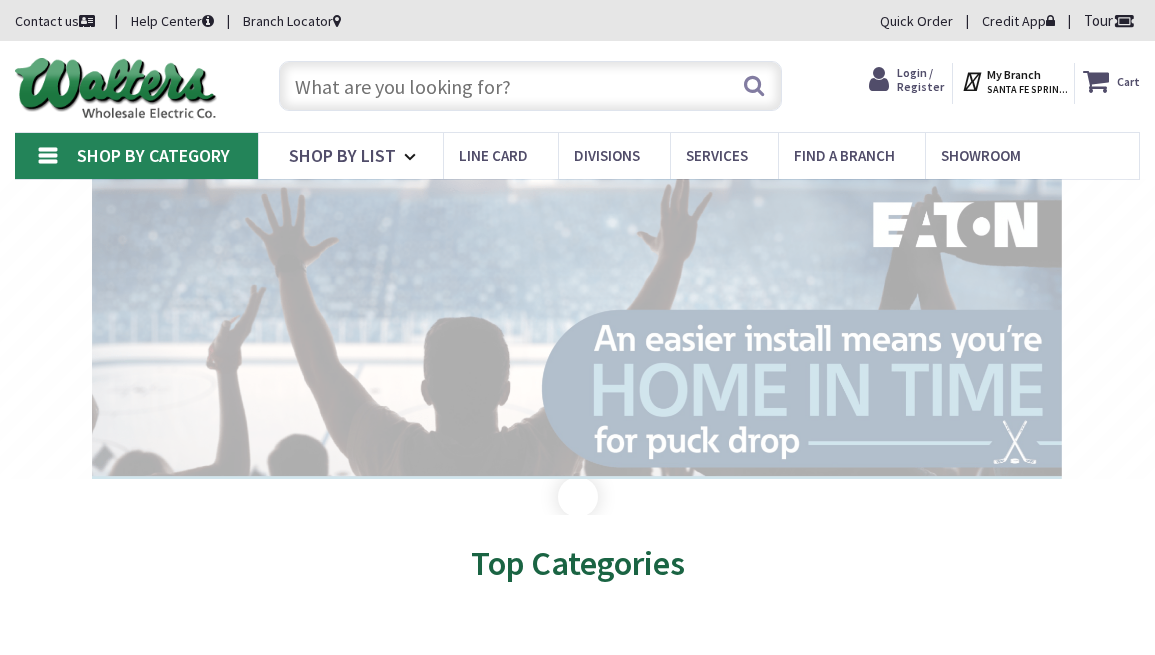 scroll, scrollTop: 0, scrollLeft: 0, axis: both 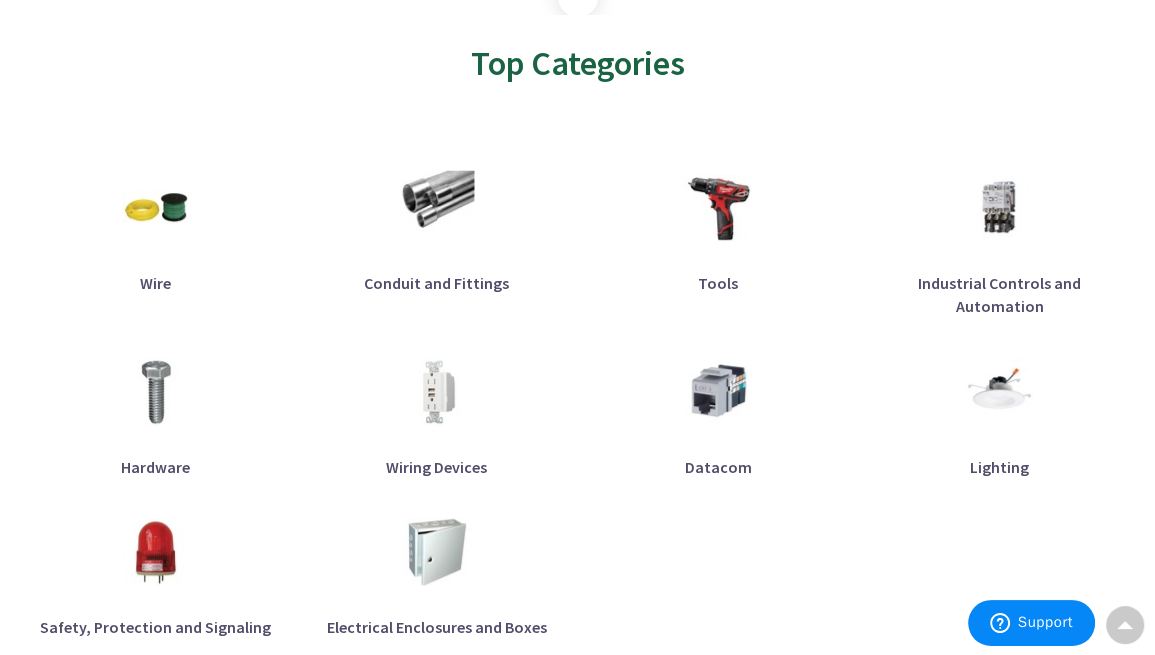 click at bounding box center (436, 208) 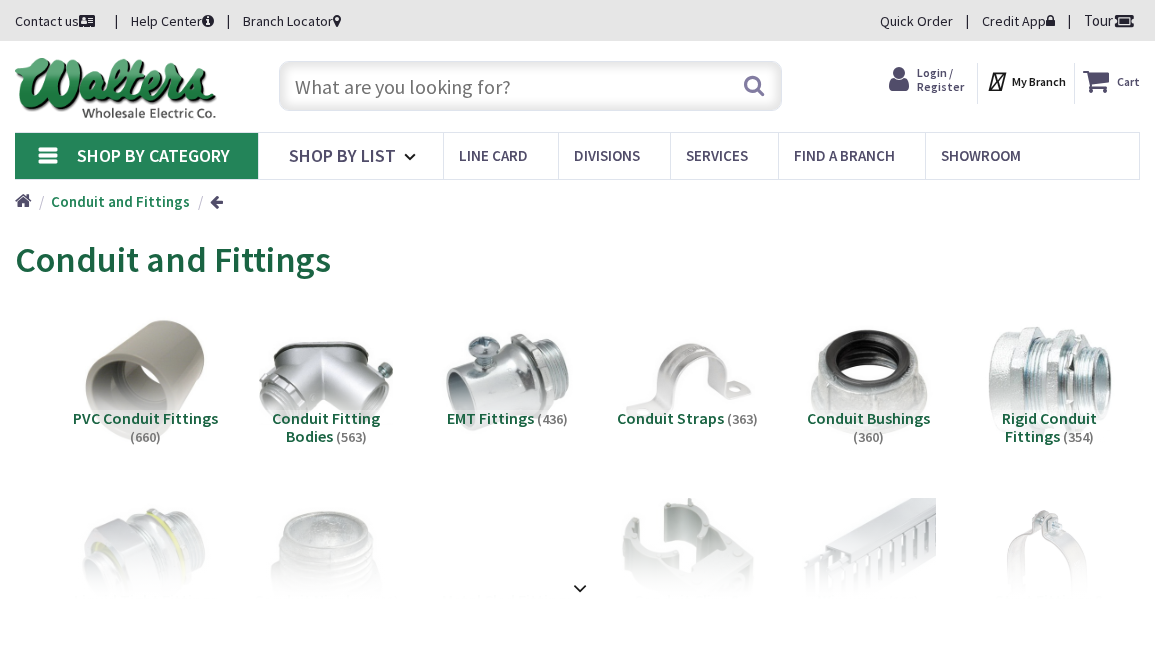 scroll, scrollTop: 0, scrollLeft: 0, axis: both 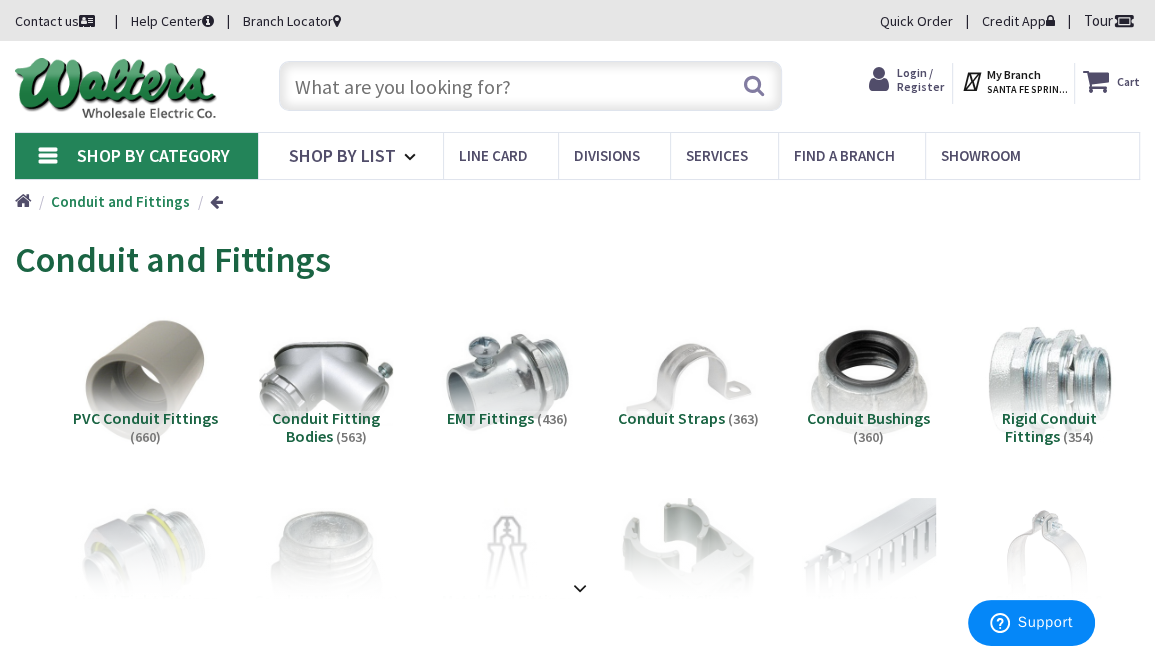 click at bounding box center (530, 86) 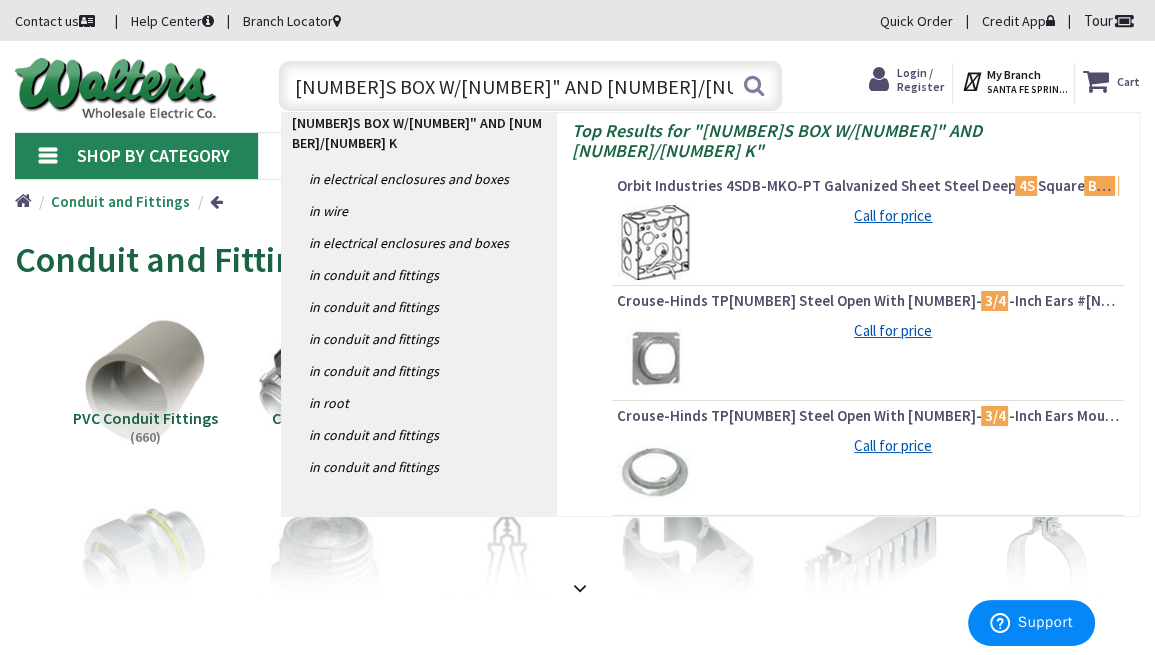 type on "4S BOX W/12" AND 3/4" KOS" 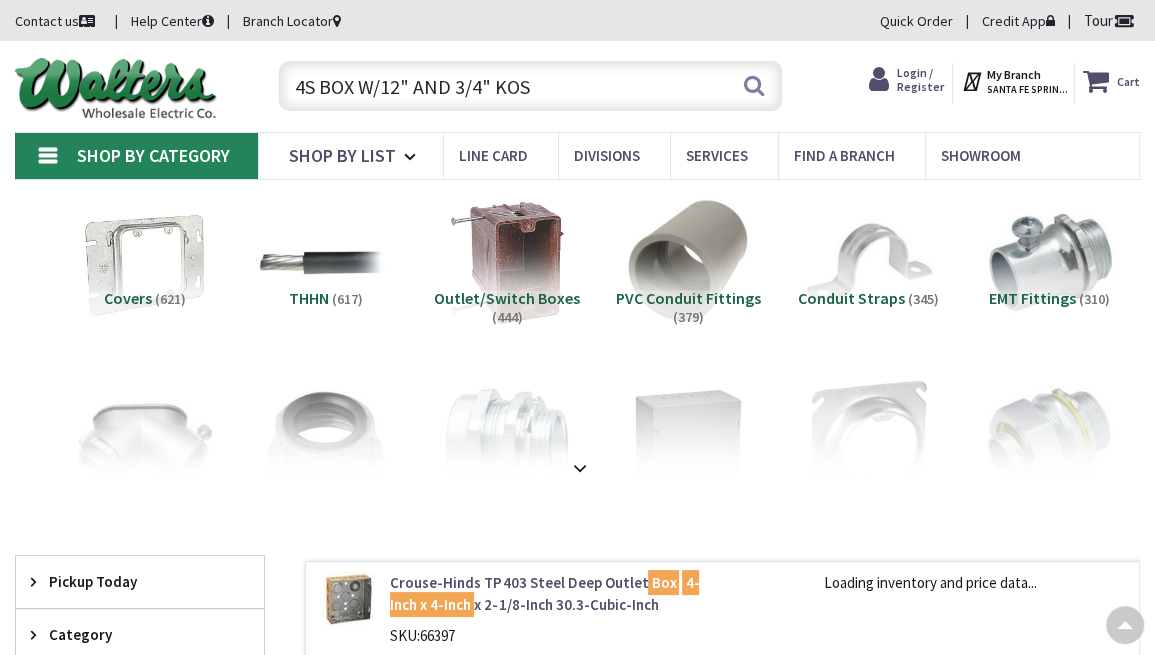 scroll, scrollTop: 299, scrollLeft: 0, axis: vertical 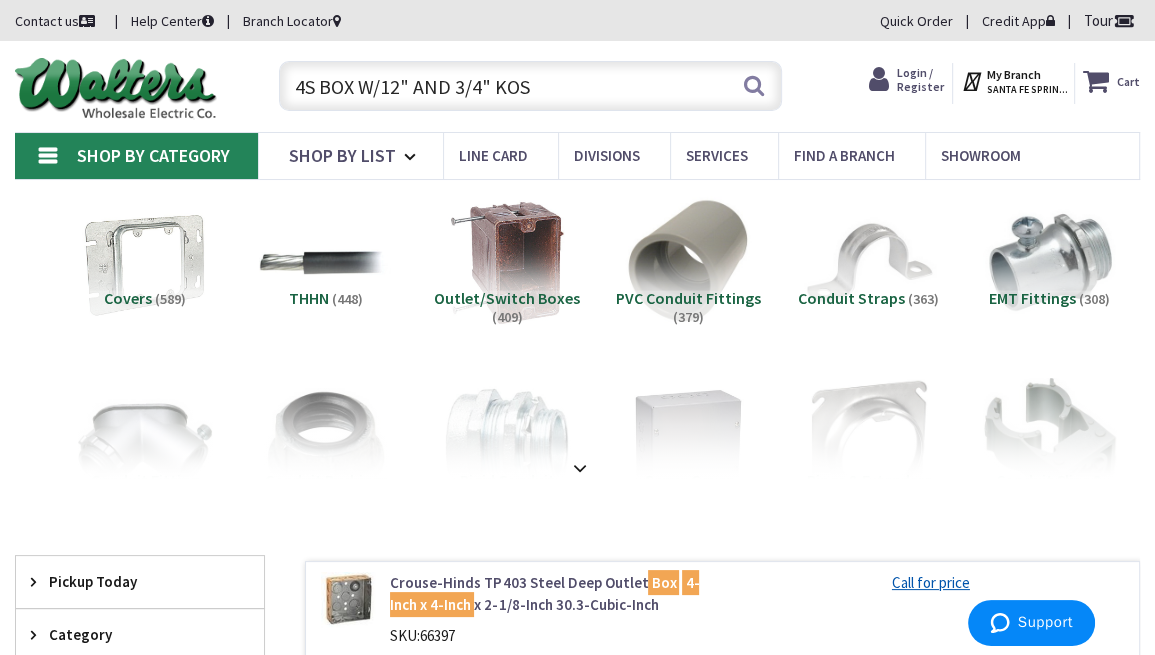 click on "4S BOX W/12" AND 3/4" KOS" at bounding box center (530, 86) 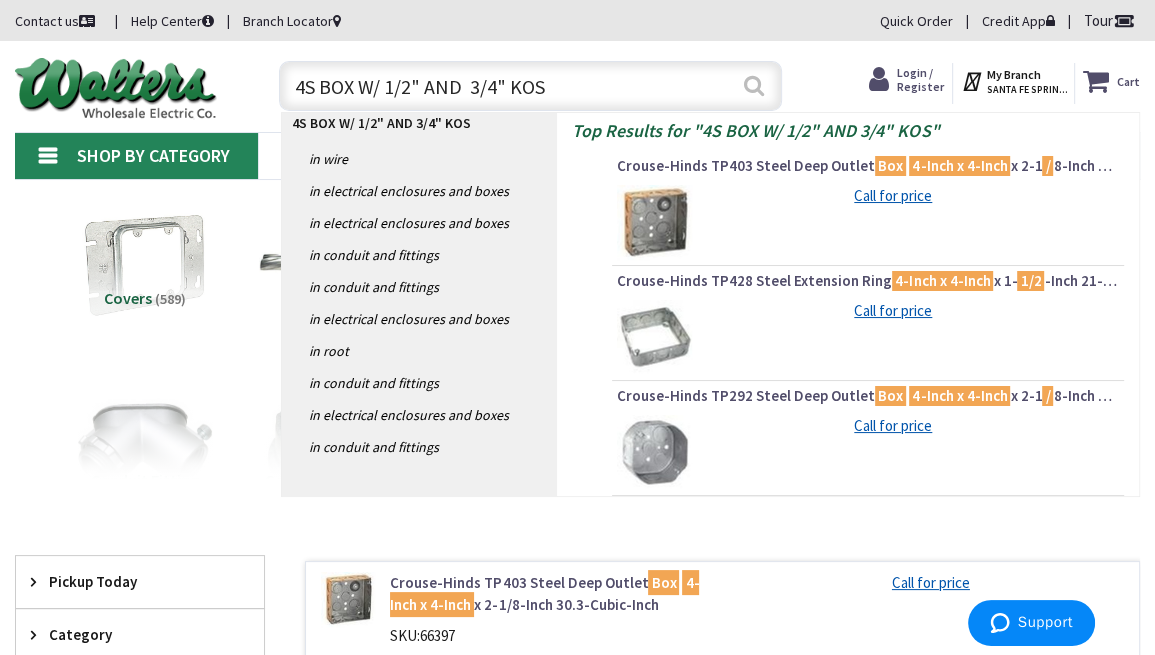type on "4S BOX W/ 1/2" AND  3/4" KOS" 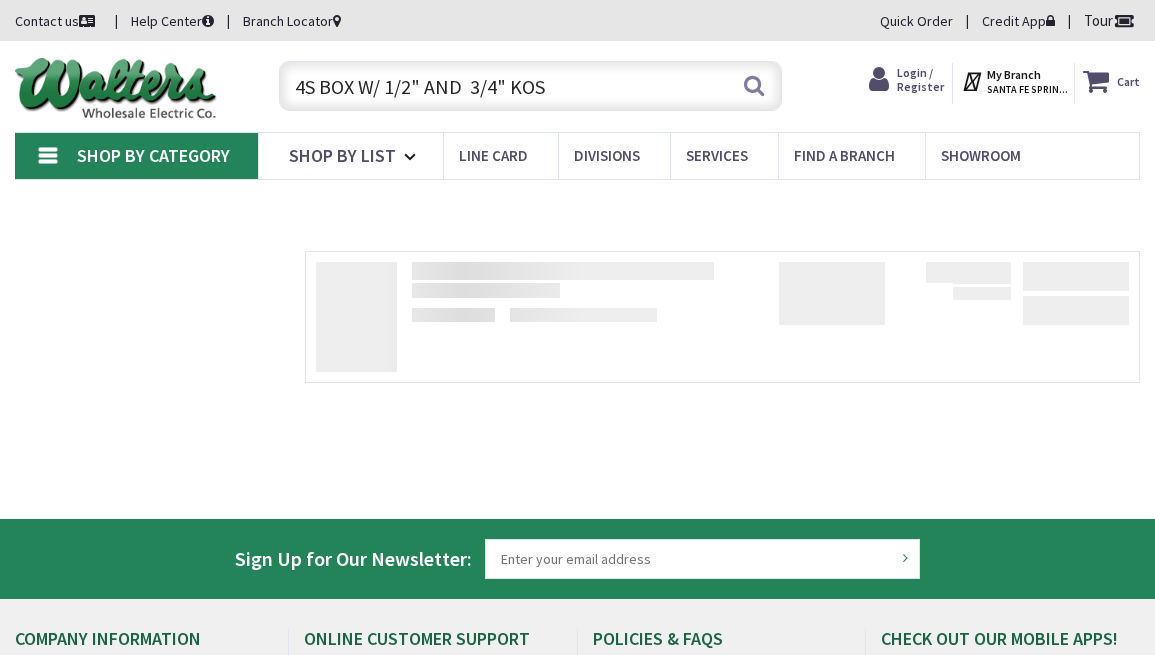 scroll, scrollTop: 0, scrollLeft: 0, axis: both 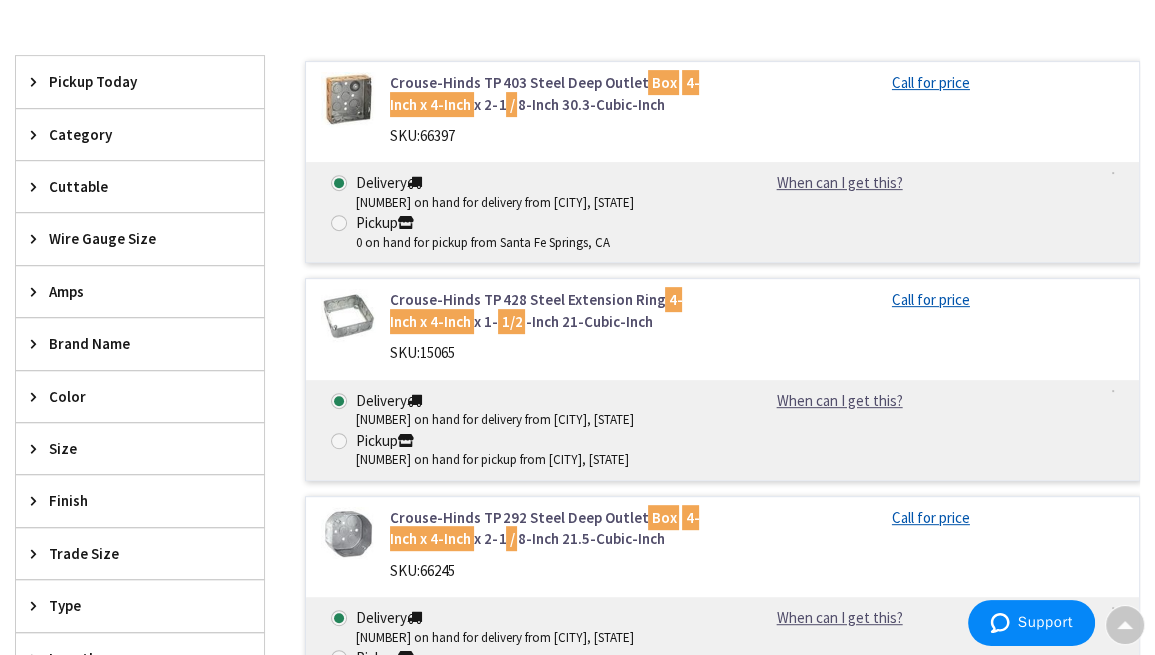 click at bounding box center (348, 99) 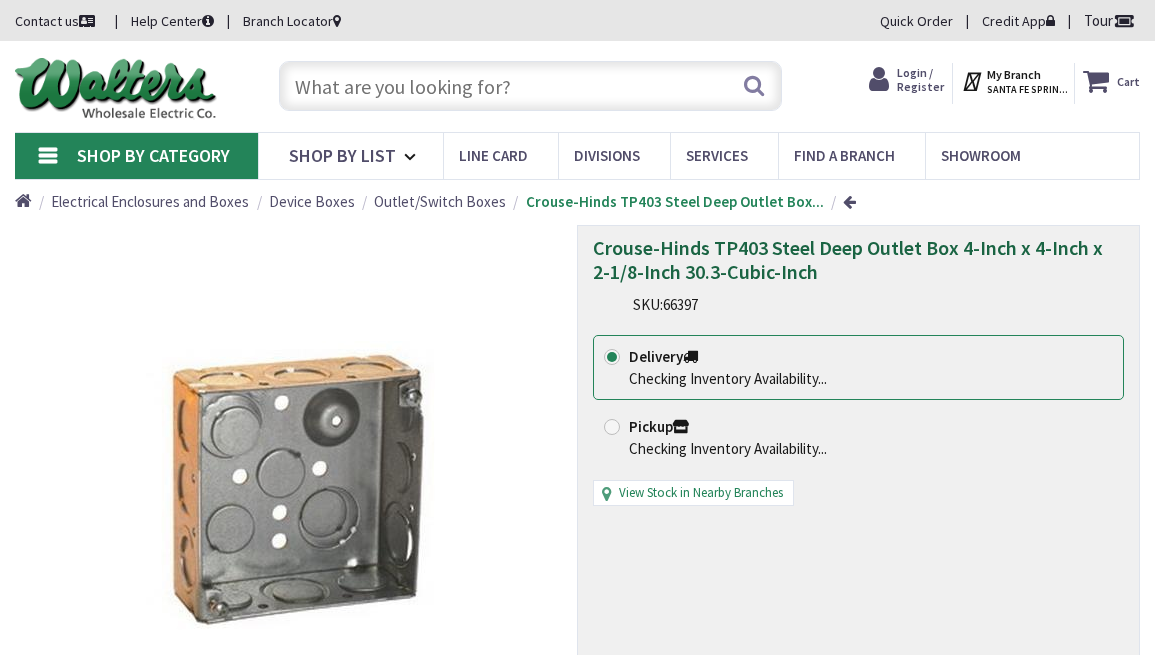 scroll, scrollTop: 0, scrollLeft: 0, axis: both 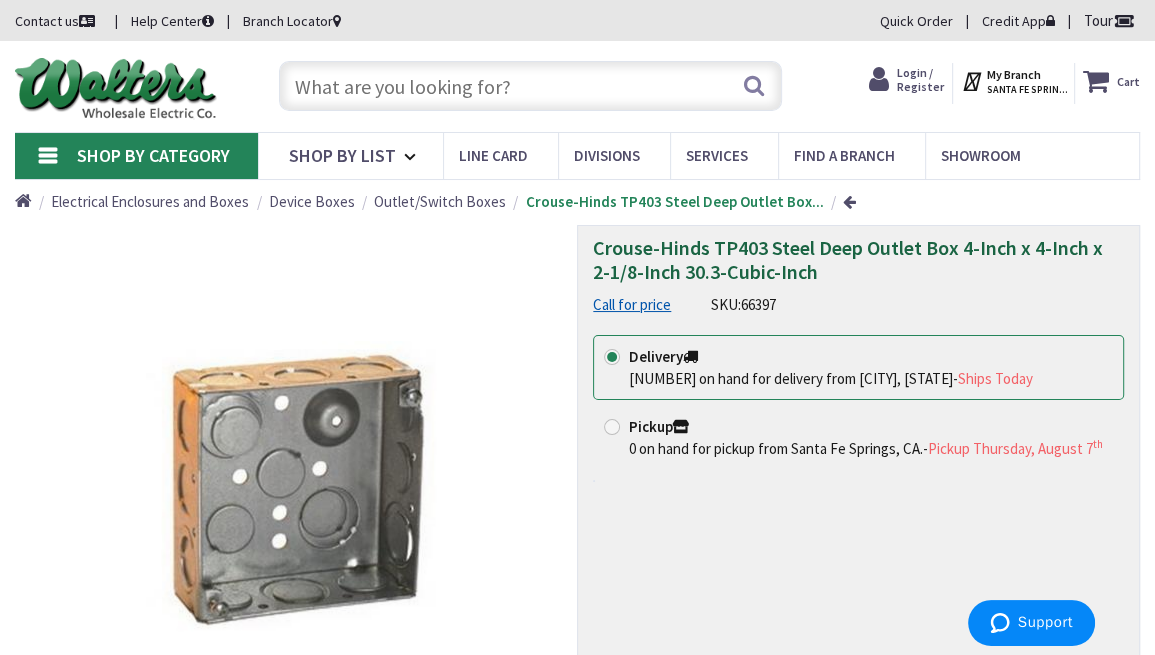 click on "Crouse-Hinds TP403 Steel Deep Outlet Box 4-Inch x 4-Inch x 2-1/8-Inch 30.3-Cubic-Inch
Call for price
SKU:                 66397
This product is Discontinued
Delivery
[NUMBER] on hand for delivery from [CITY], [STATE]
-  Ships Today
Pickup
0 on hand for pickup from [CITY], [STATE].
-  Pickup Thursday, August 7 th" at bounding box center [858, 521] 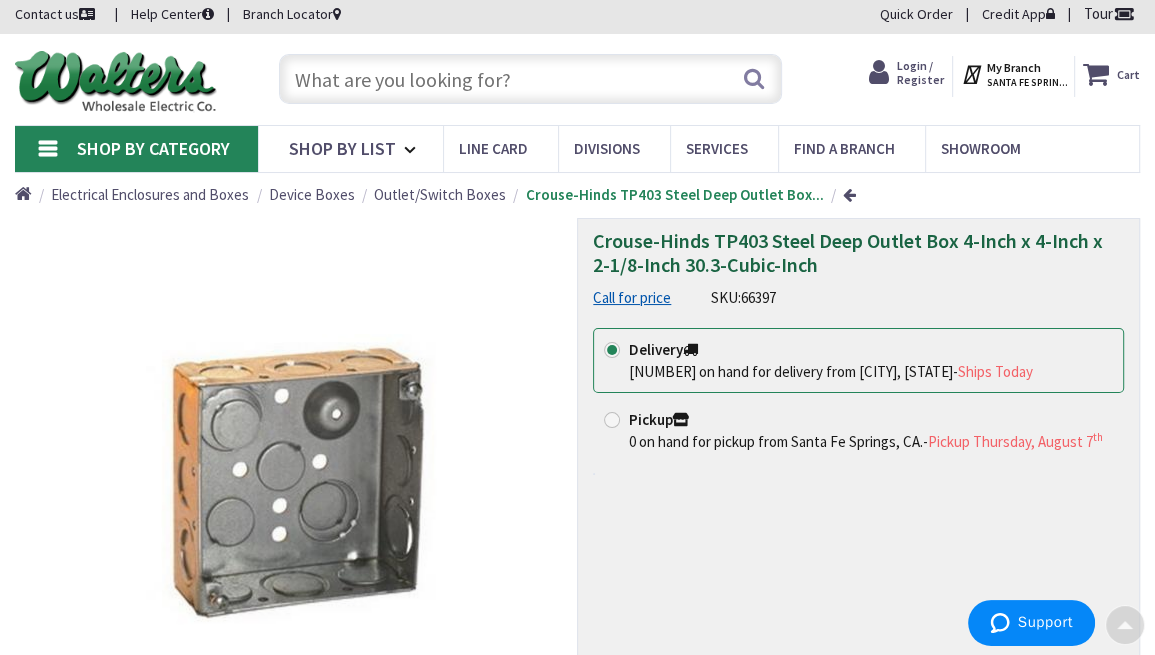 scroll, scrollTop: 0, scrollLeft: 0, axis: both 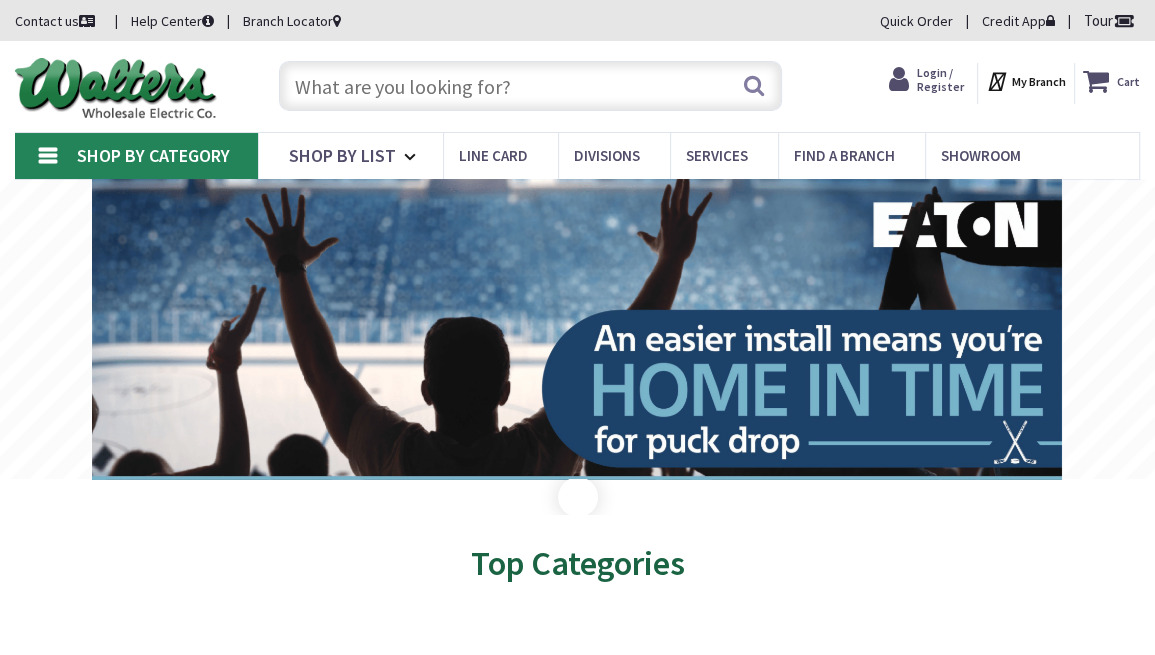 click at bounding box center [530, 86] 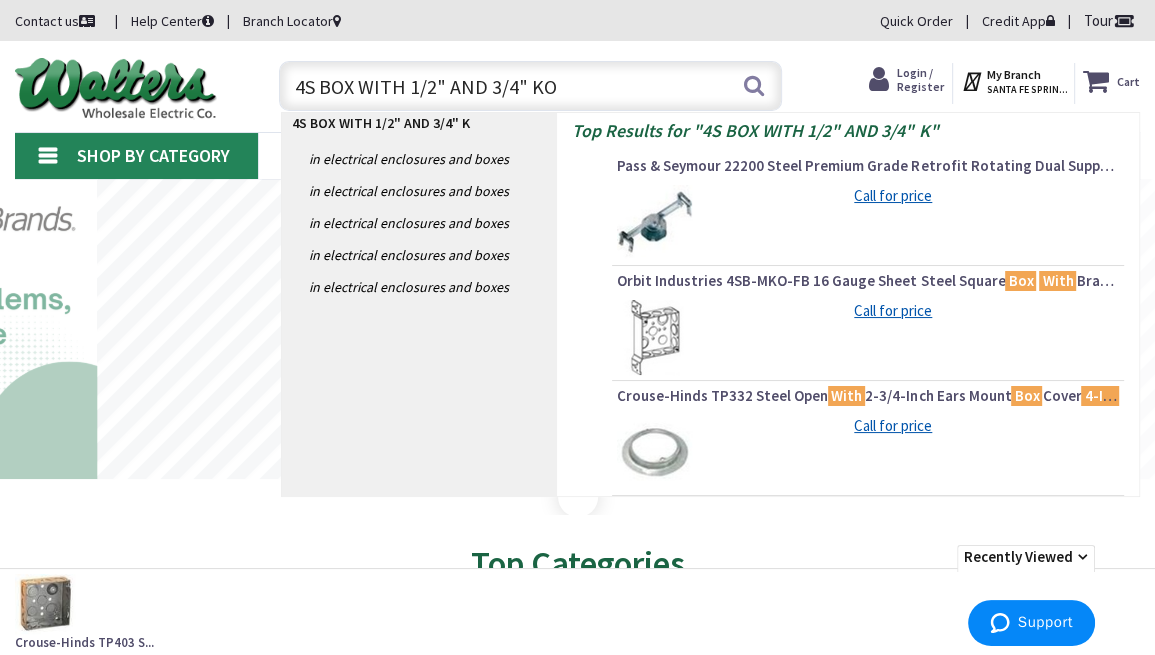 type on "4S BOX WITH 1/2" AND 3/4" KOS" 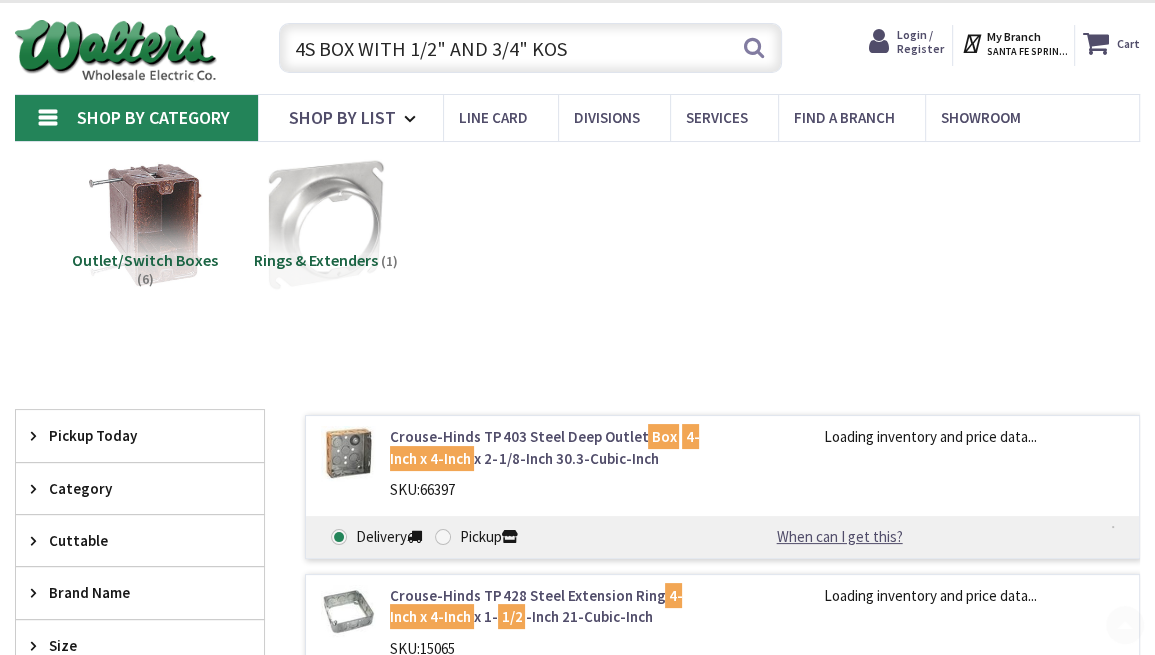 scroll, scrollTop: 299, scrollLeft: 0, axis: vertical 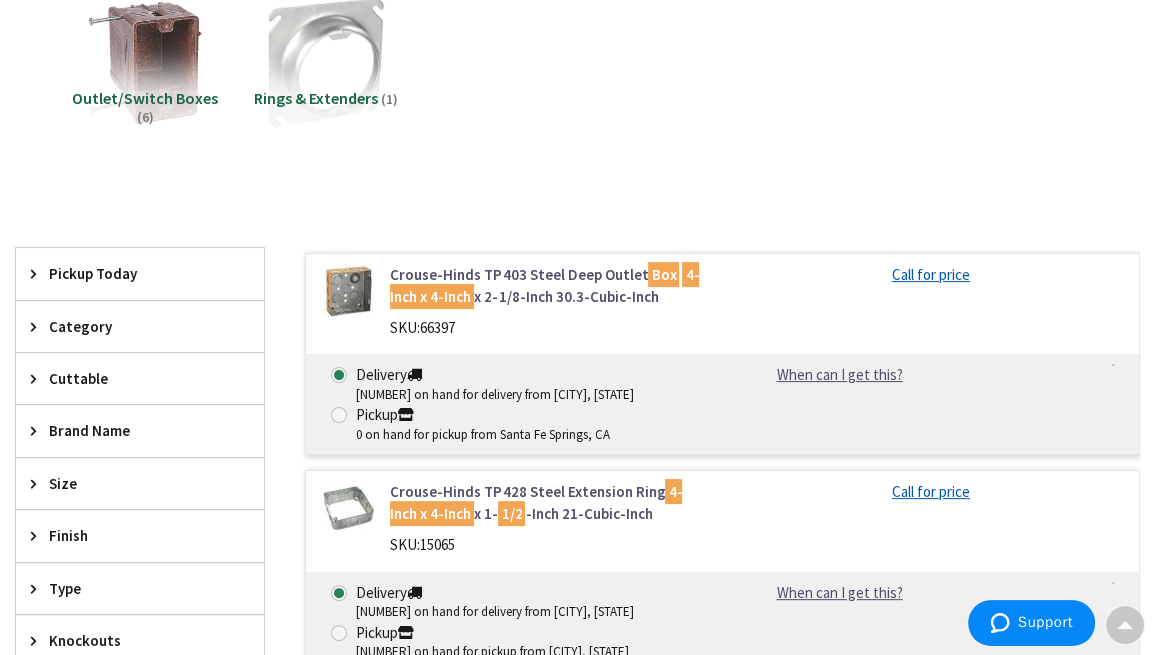 click on "Crouse-Hinds TP403 Steel Deep Outlet  Box   4-Inch x 4-Inch  x 2-1/8-Inch 30.3-Cubic-Inch" at bounding box center (548, 285) 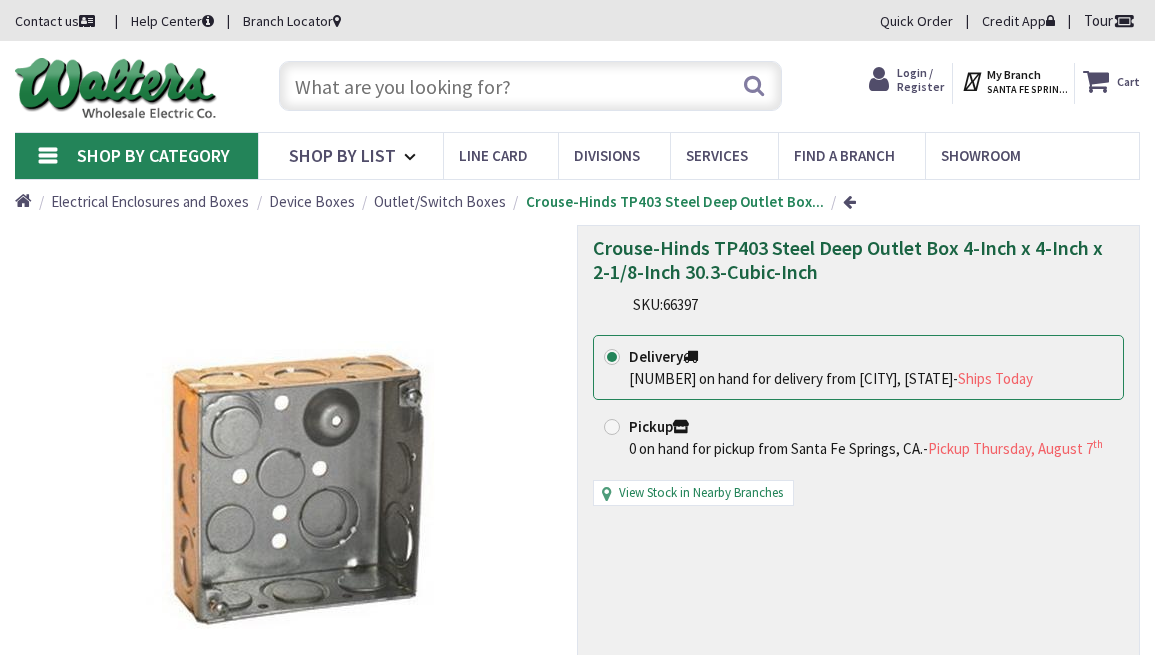 scroll, scrollTop: 0, scrollLeft: 0, axis: both 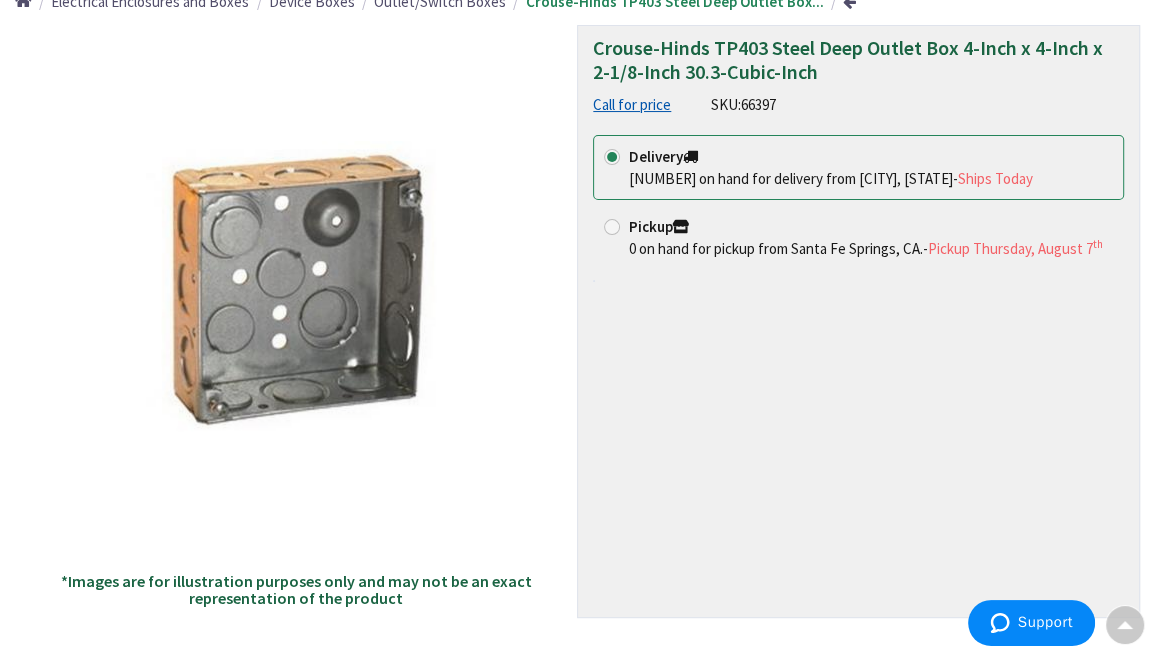 click on "Crouse-Hinds TP403 Steel Deep Outlet Box 4-Inch x 4-Inch x 2-1/8-Inch 30.3-Cubic-Inch
Call for price
SKU:                 66397
This product is Discontinued
Delivery
30309 on hand for delivery from Brea, CA
-  Ships Today
Pickup
0 on hand for pickup from Santa Fe Springs, CA.
-  Pickup Thursday, August 7 th" at bounding box center (858, 321) 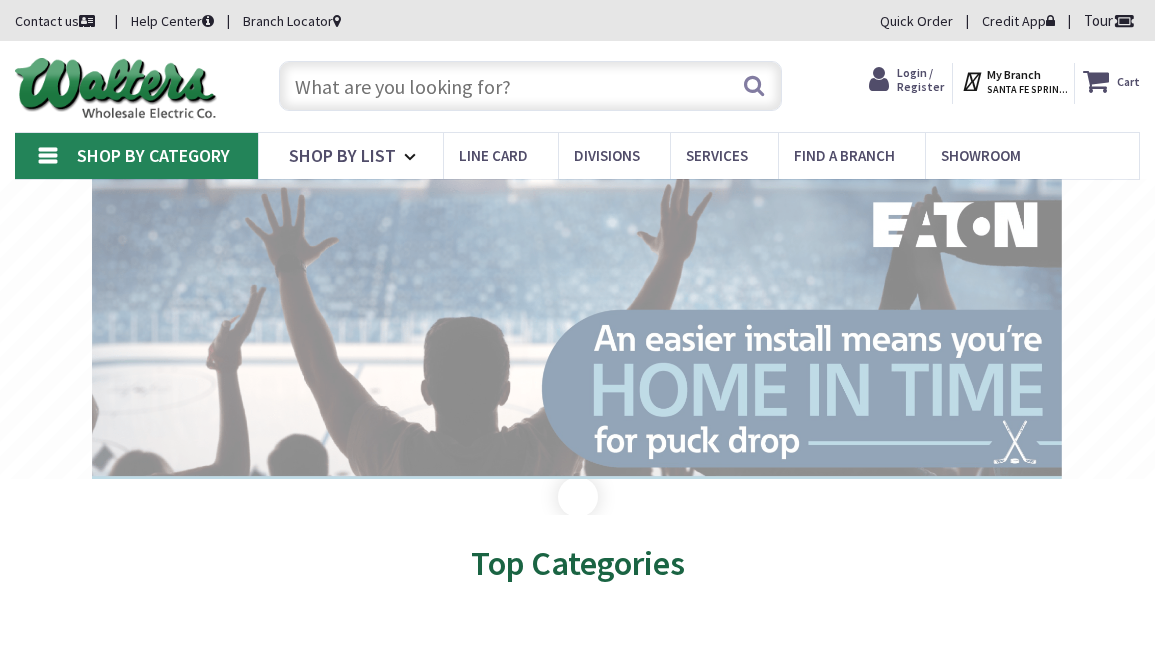 scroll, scrollTop: 0, scrollLeft: 0, axis: both 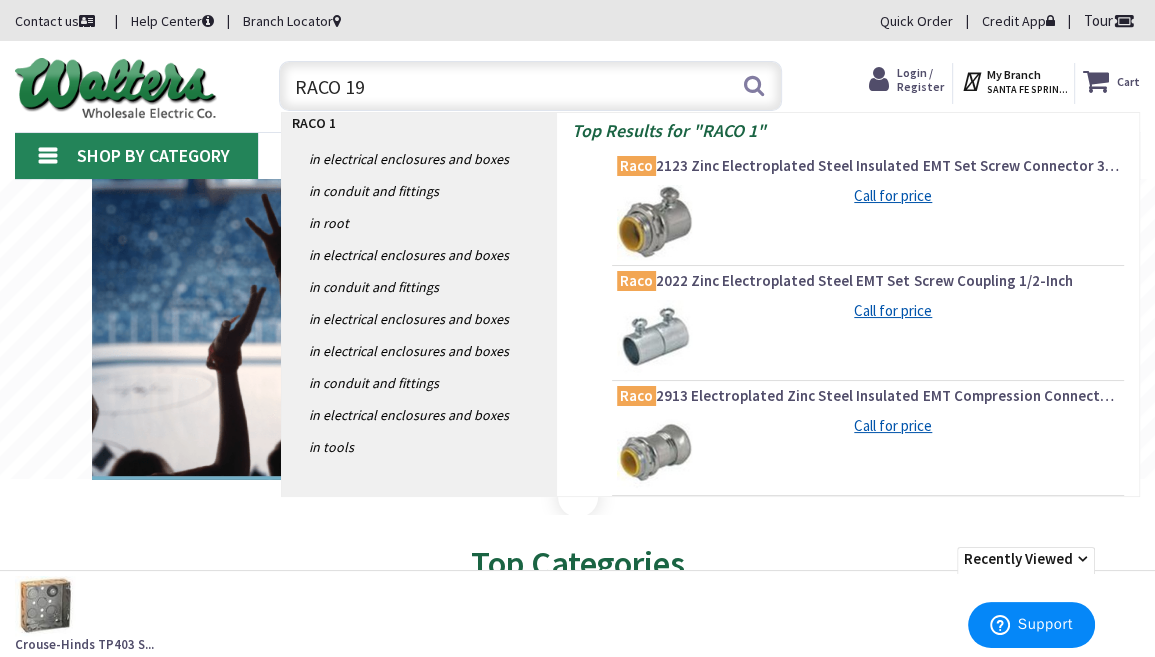 type on "RACO 192" 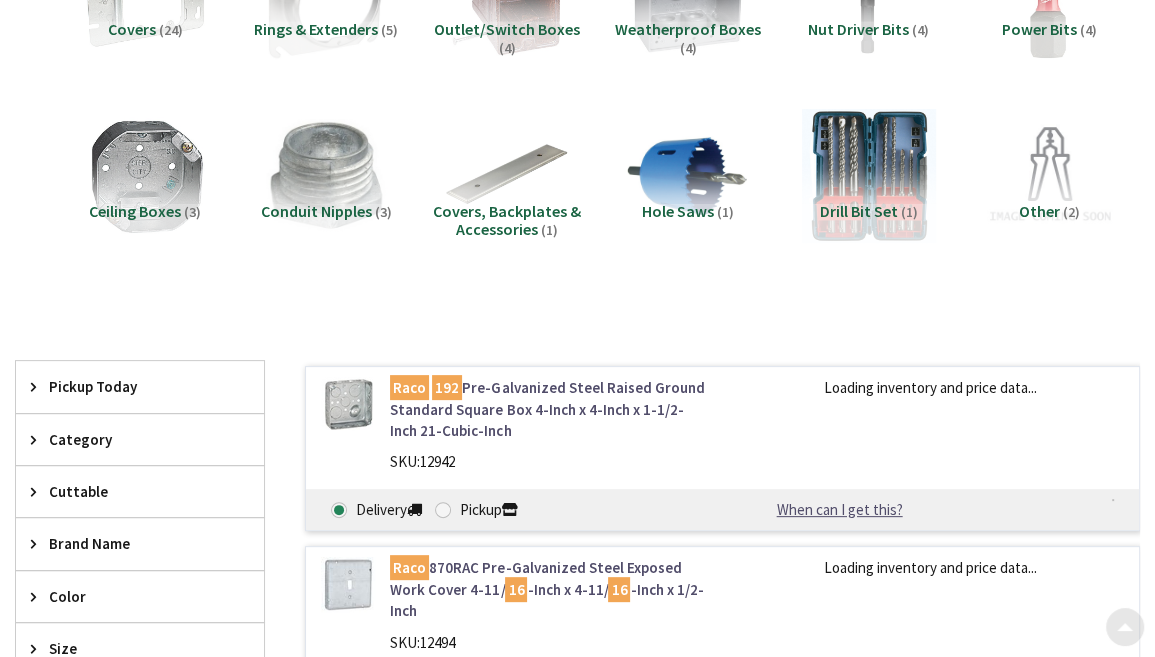 scroll, scrollTop: 301, scrollLeft: 0, axis: vertical 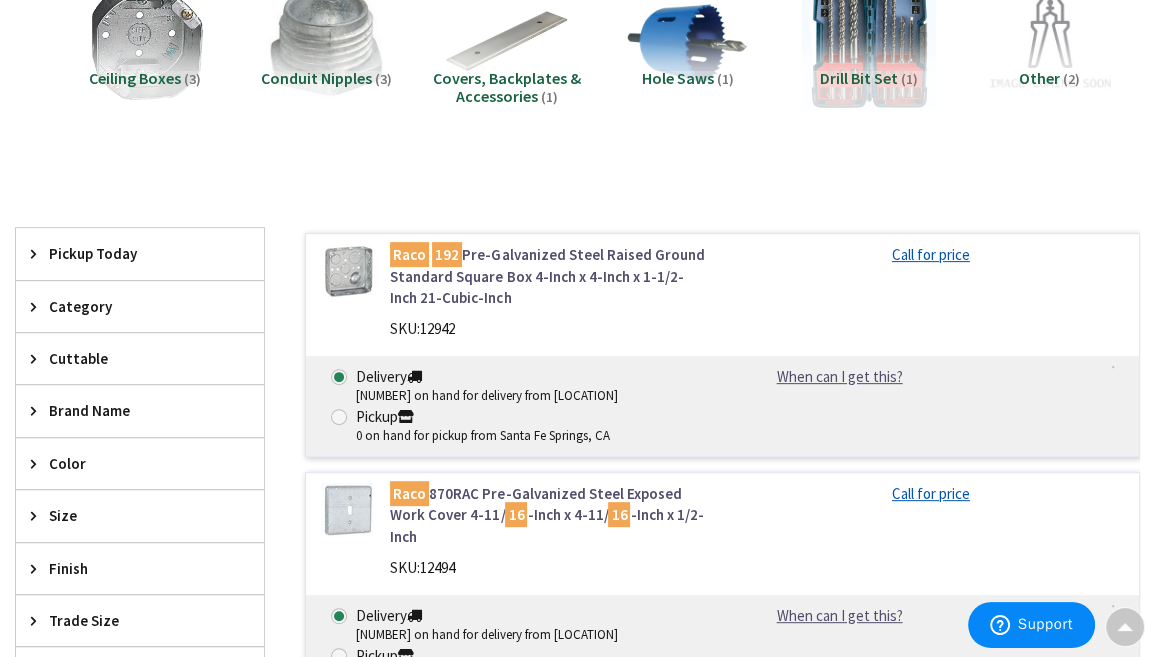 click at bounding box center (348, 271) 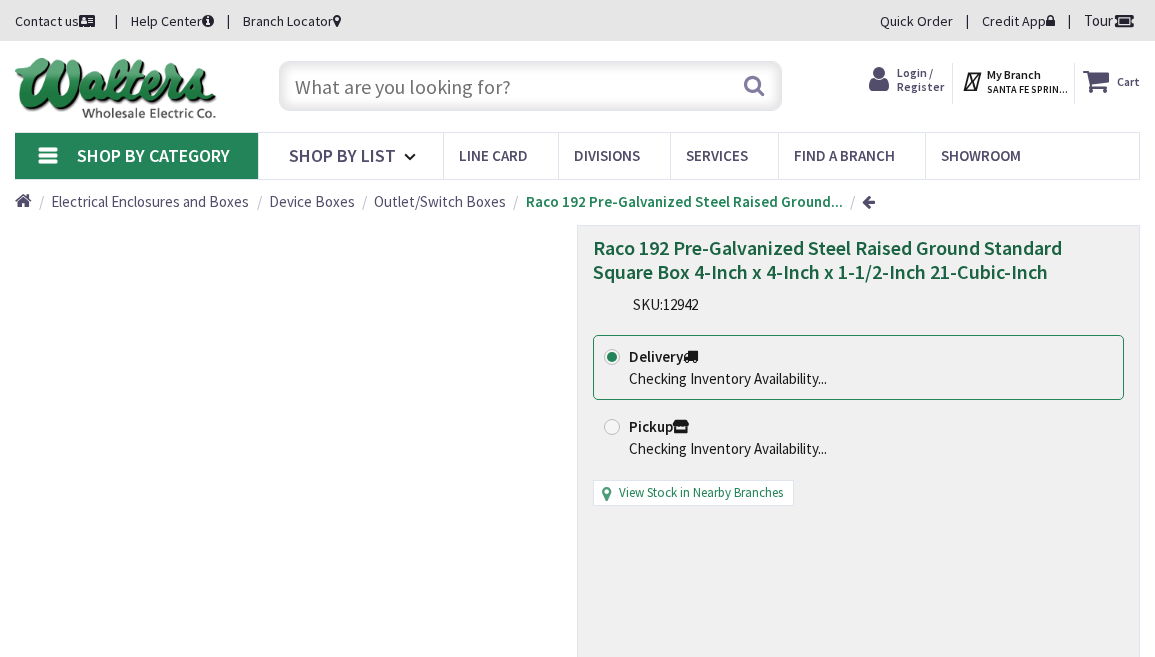 scroll, scrollTop: 0, scrollLeft: 0, axis: both 